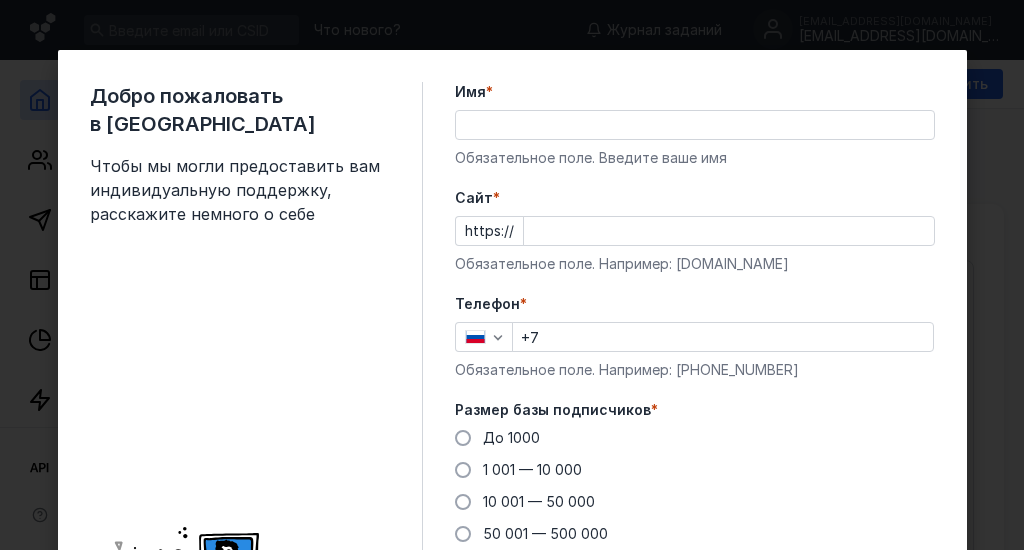 scroll, scrollTop: 0, scrollLeft: 0, axis: both 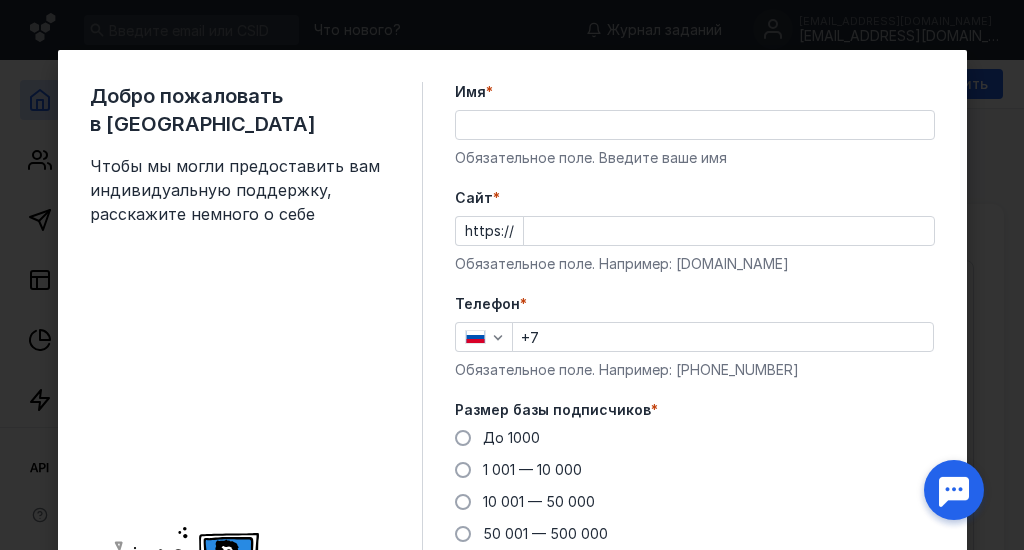 click on "Добро пожаловать в Sendsay Чтобы мы могли предоставить вам индивидуальную поддержку, расскажите немного о себе Имя  * Обязательное поле. Введите ваше имя [PERSON_NAME]  * https:// Обязательное поле. Например: [DOMAIN_NAME] Телефон  * +7 Обязательное поле. Например: [PHONE_NUMBER] Размер базы подписчиков  * До [DATE] 1 001 — 10 000 10 001 — 50 000 50 001 — 500 000 Более 500 000 У меня есть промокод Отправить" at bounding box center [512, 275] 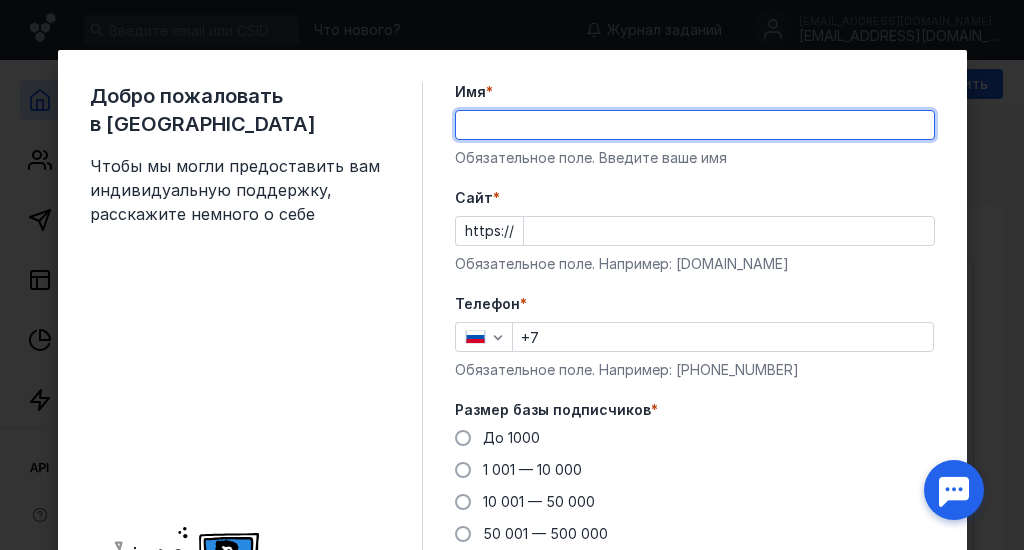 click on "Имя  *" at bounding box center [695, 125] 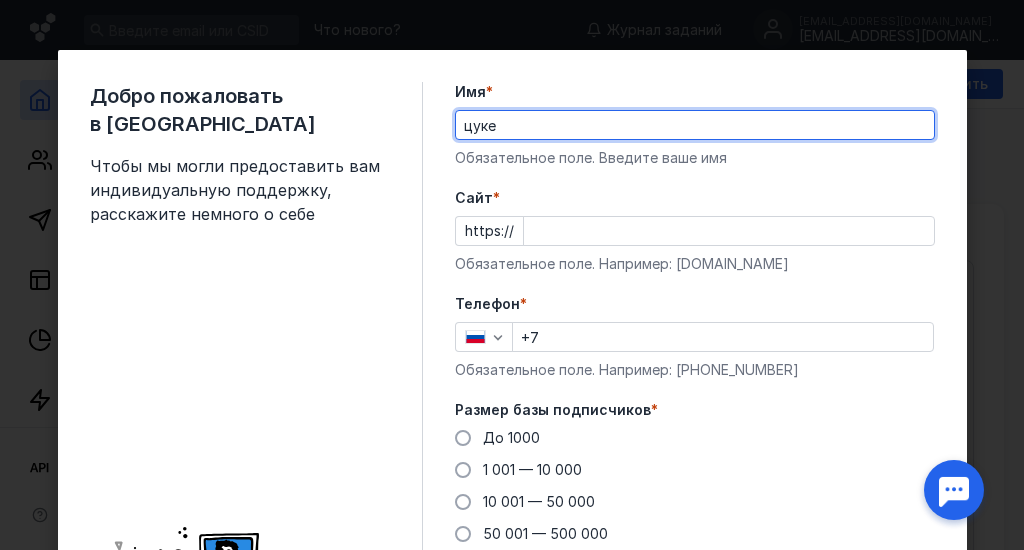 type on "цуке" 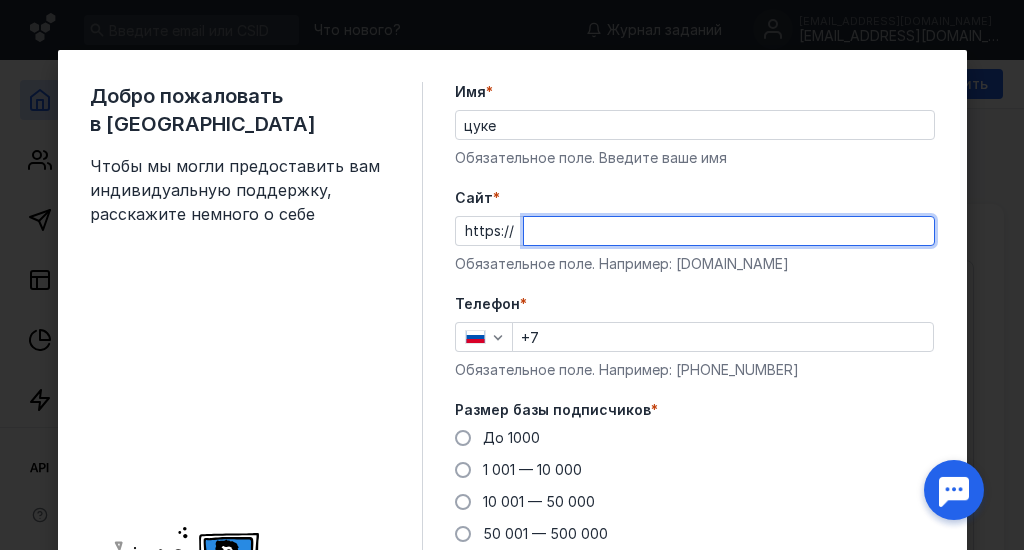 click on "Cайт  *" at bounding box center (729, 231) 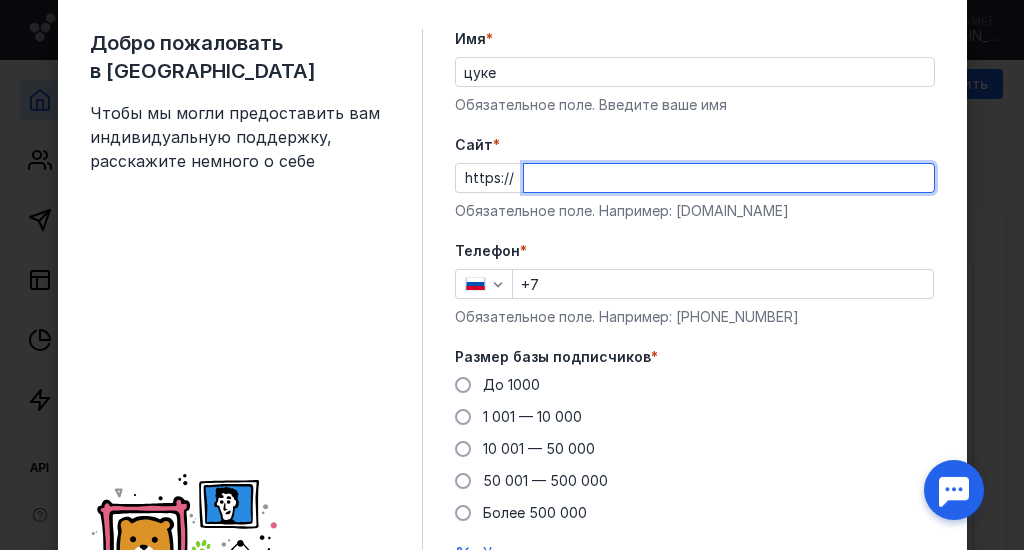 scroll, scrollTop: 0, scrollLeft: 0, axis: both 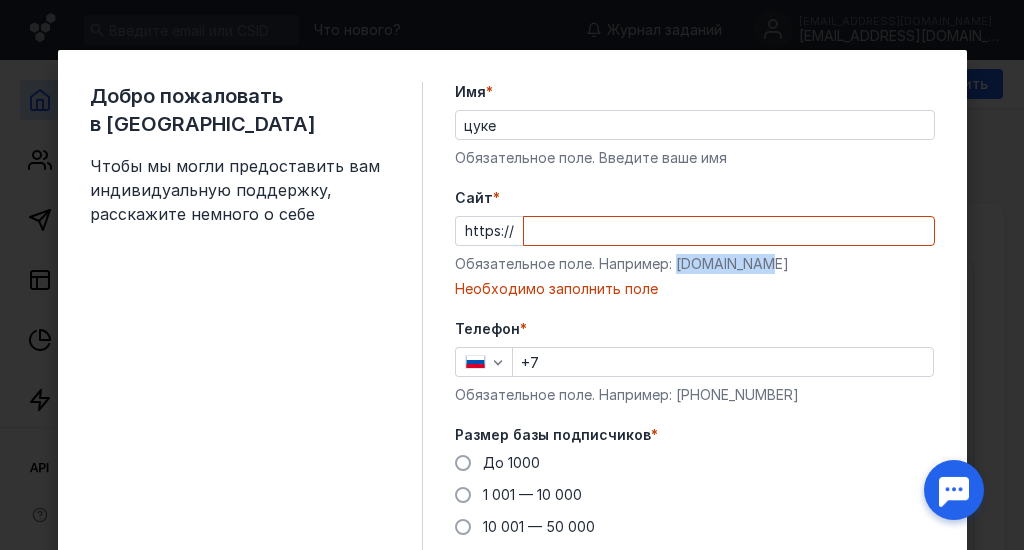 drag, startPoint x: 666, startPoint y: 263, endPoint x: 754, endPoint y: 252, distance: 88.68484 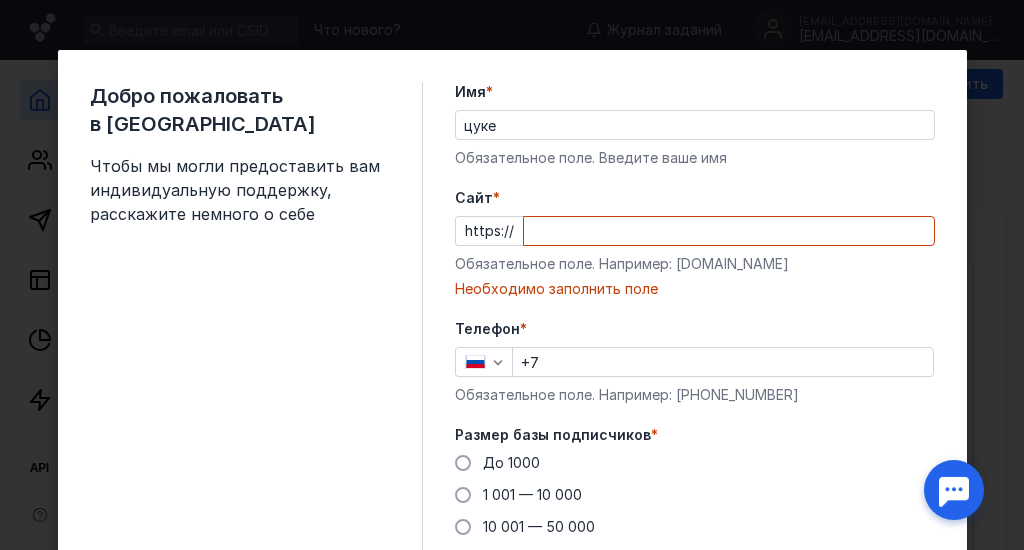 click on "Cайт  *" at bounding box center [729, 231] 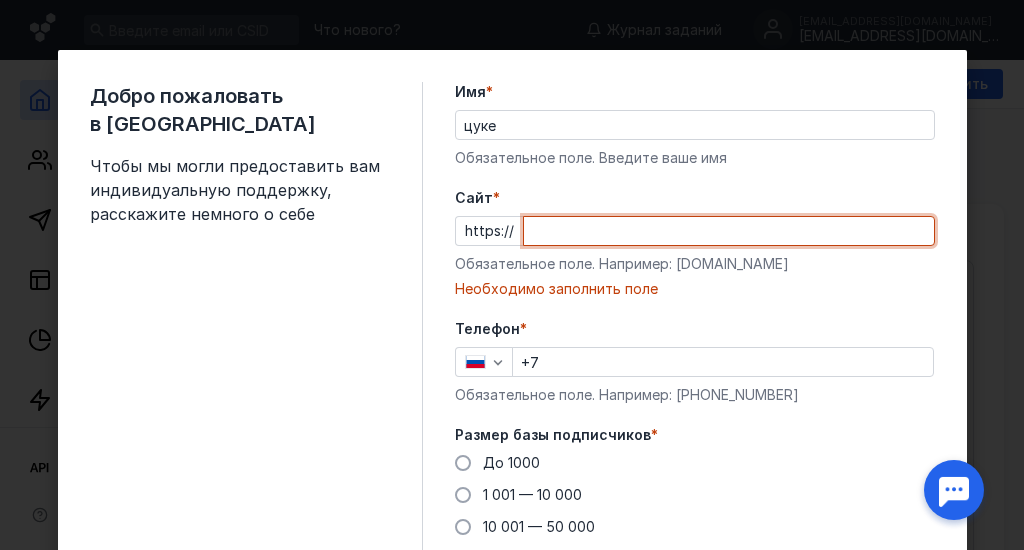 paste on "[DOMAIN_NAME]" 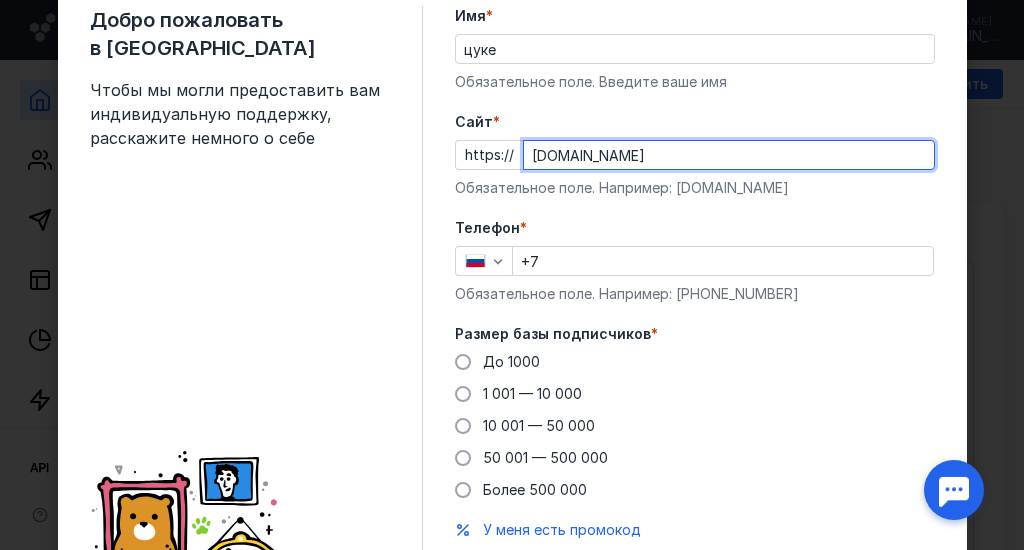 scroll, scrollTop: 200, scrollLeft: 0, axis: vertical 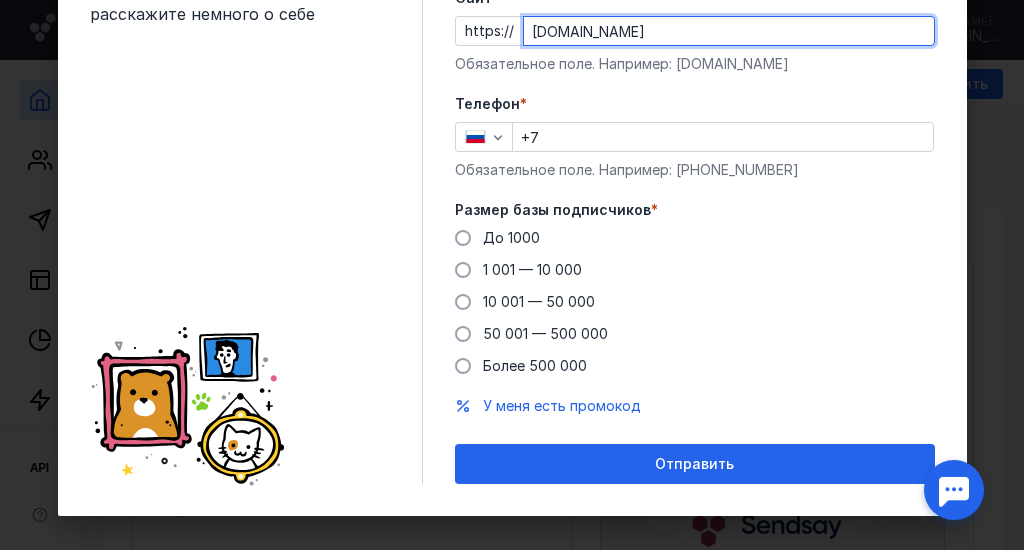 type on "[DOMAIN_NAME]" 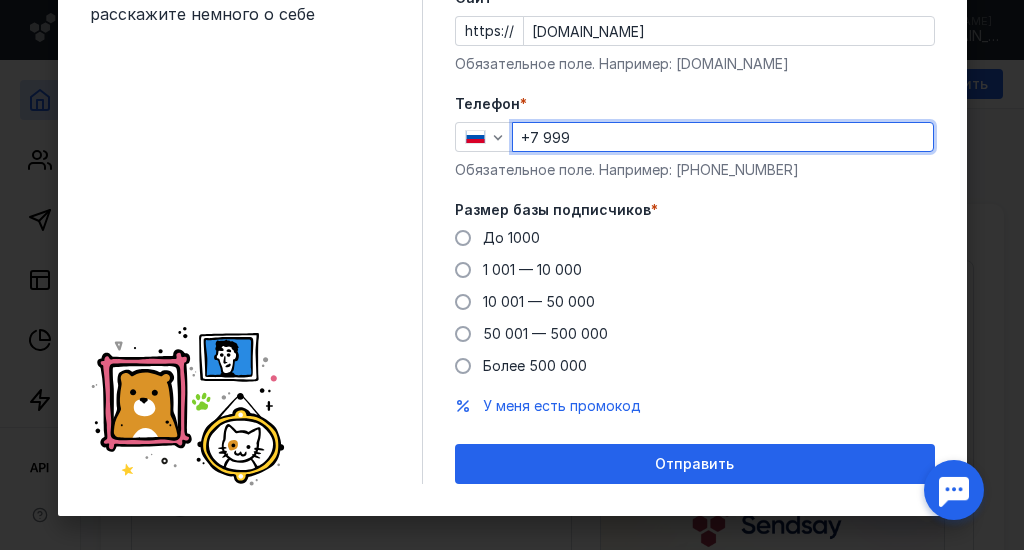 click on "+7 999" at bounding box center (723, 137) 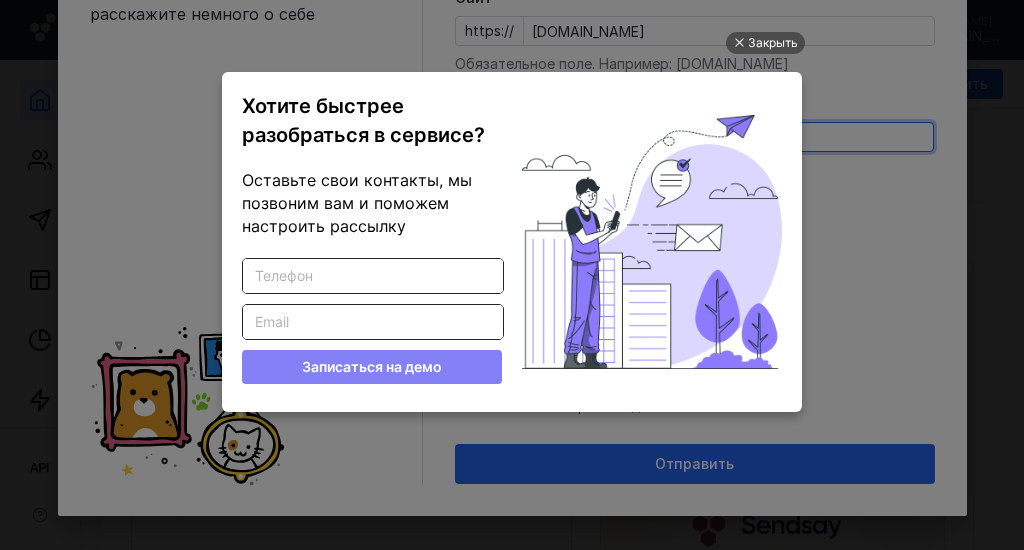 scroll, scrollTop: 0, scrollLeft: 0, axis: both 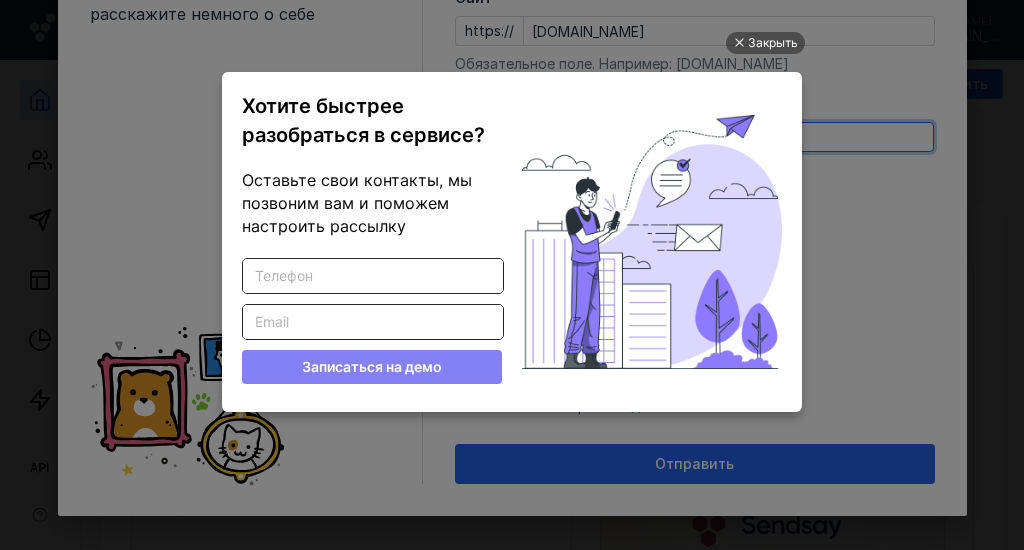 type on "[PHONE_NUMBER]" 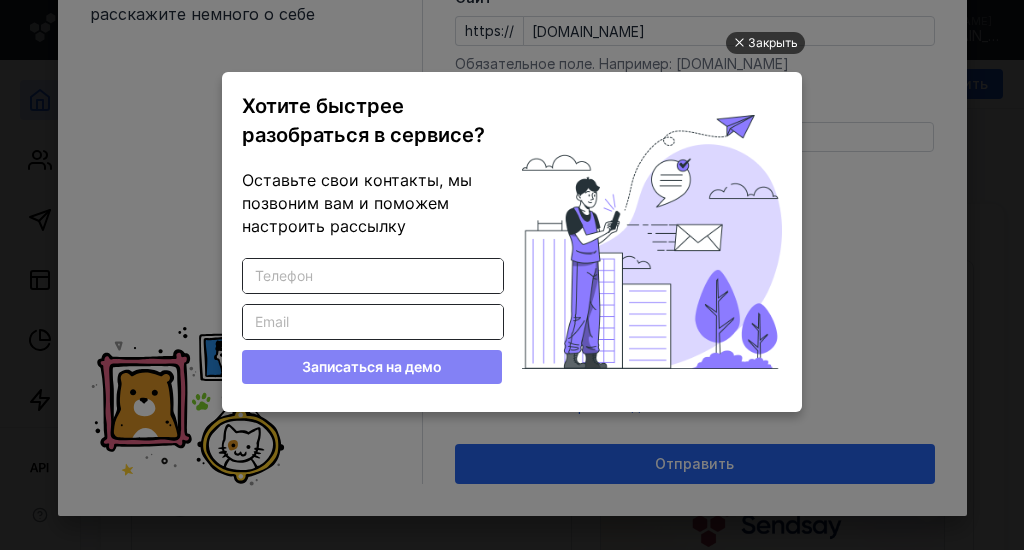 click on "Закрыть" at bounding box center (765, 43) 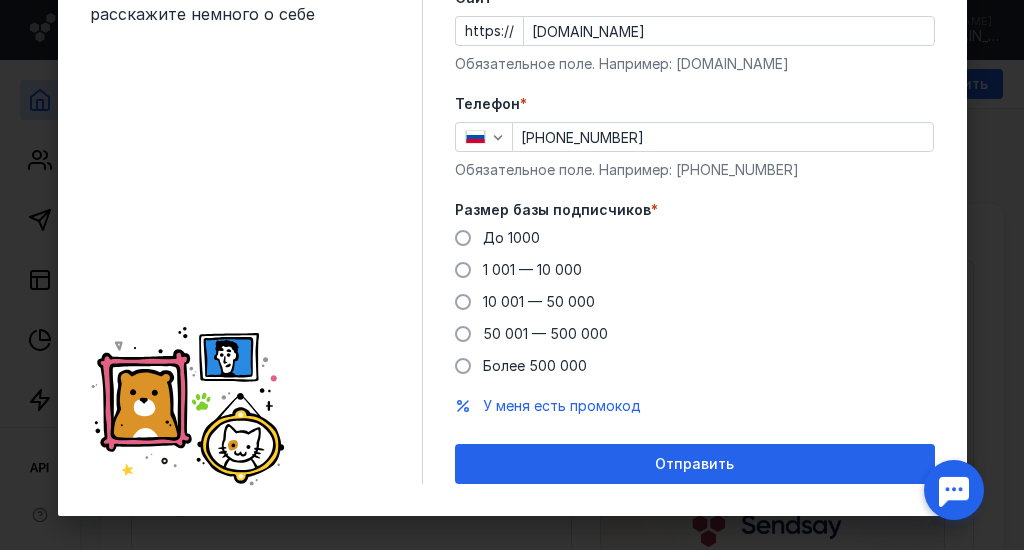 scroll, scrollTop: 0, scrollLeft: 0, axis: both 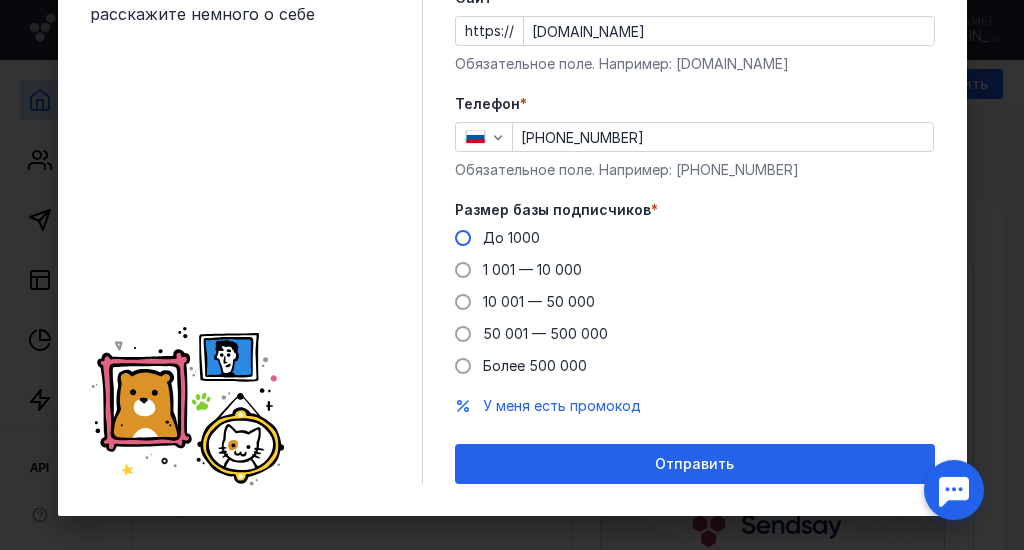 click at bounding box center [463, 238] 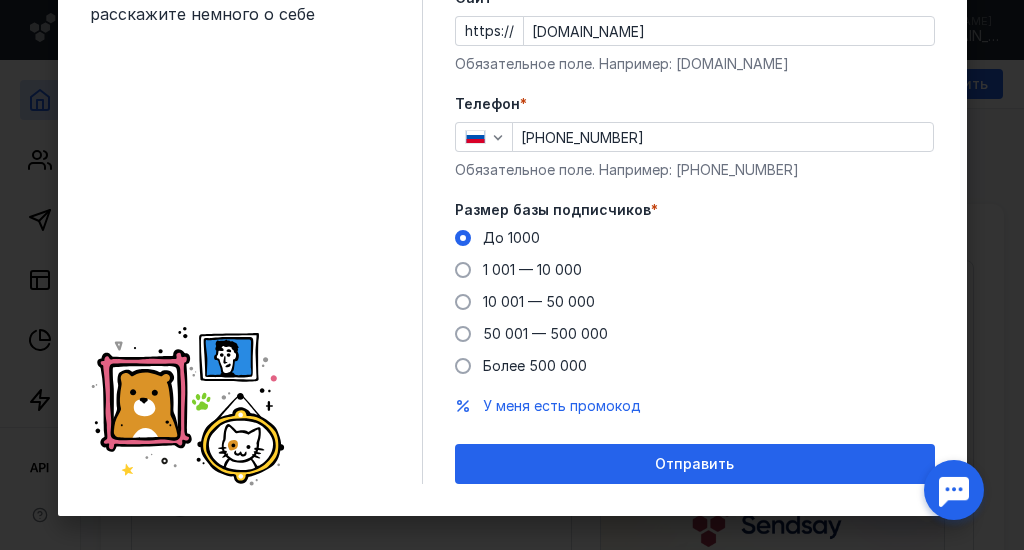 scroll, scrollTop: 302, scrollLeft: 0, axis: vertical 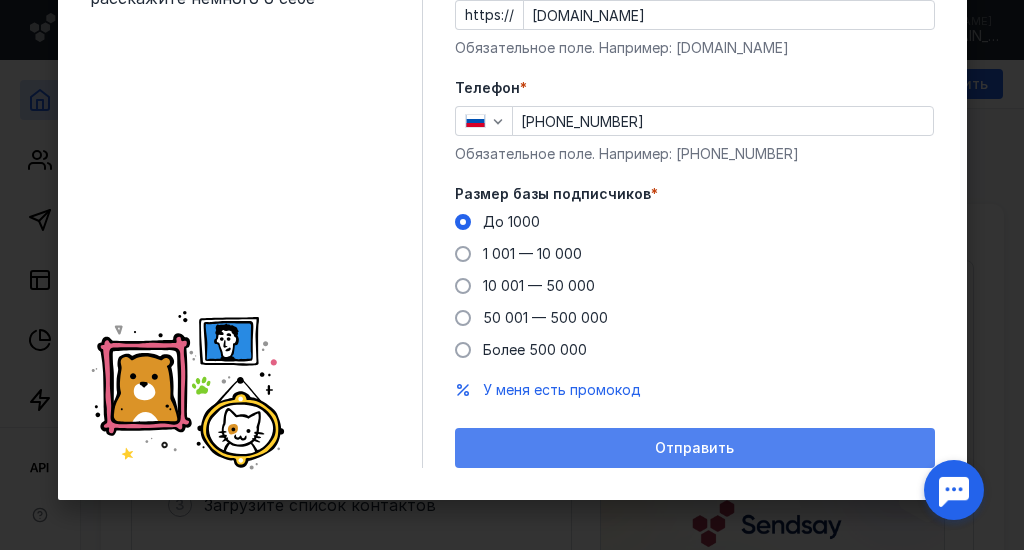 click on "Отправить" at bounding box center (695, 448) 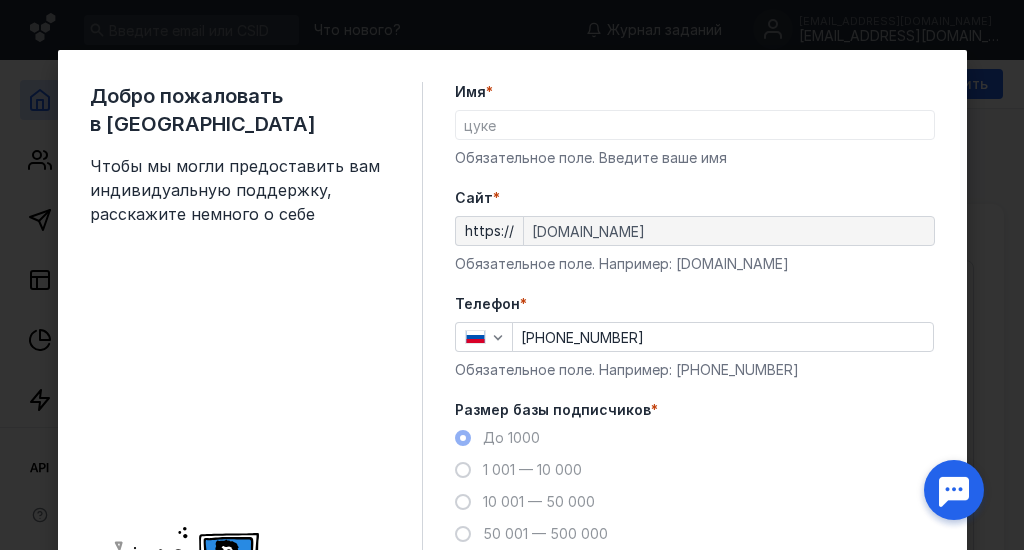 scroll, scrollTop: 48, scrollLeft: 0, axis: vertical 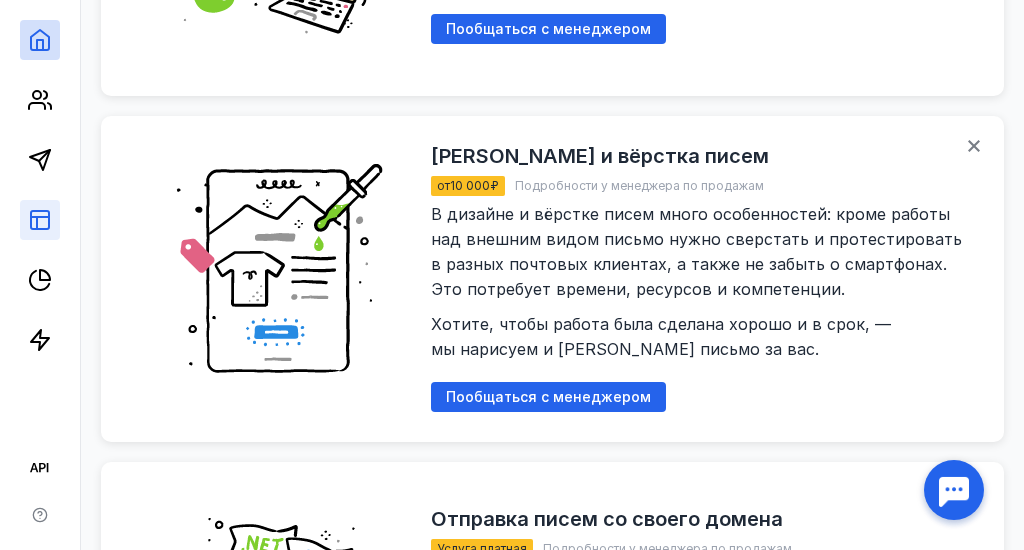 click at bounding box center (40, 220) 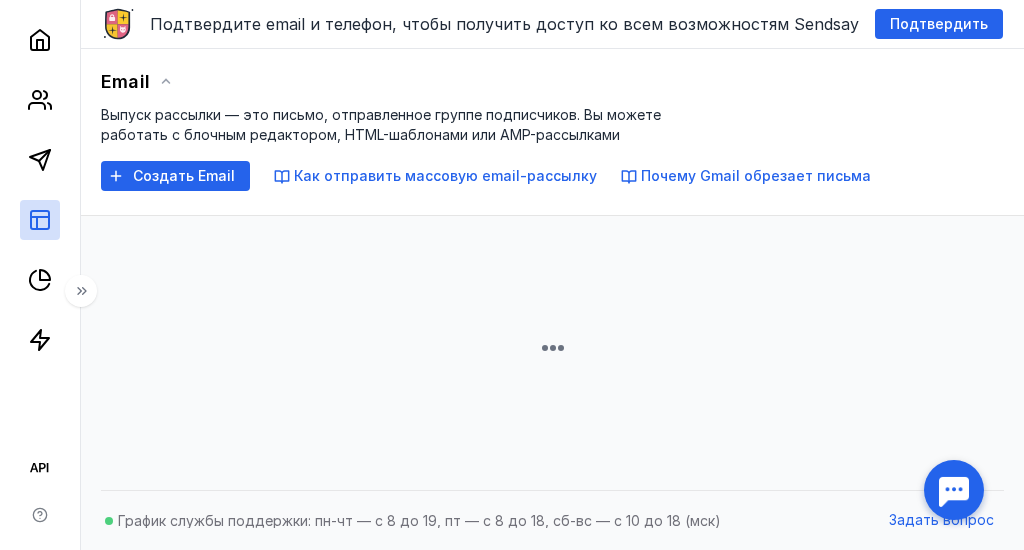 scroll, scrollTop: 0, scrollLeft: 0, axis: both 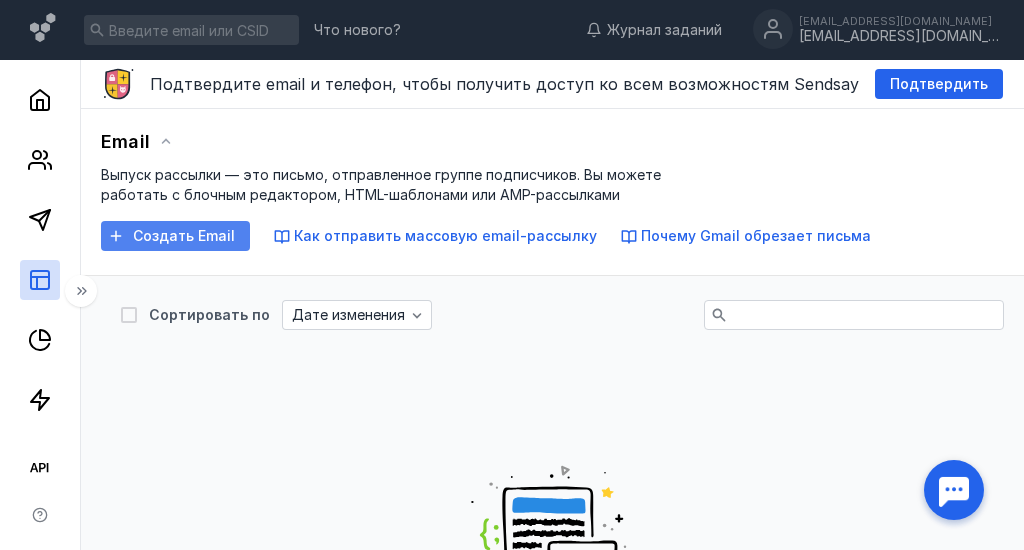 click on "Создать Email" at bounding box center (184, 236) 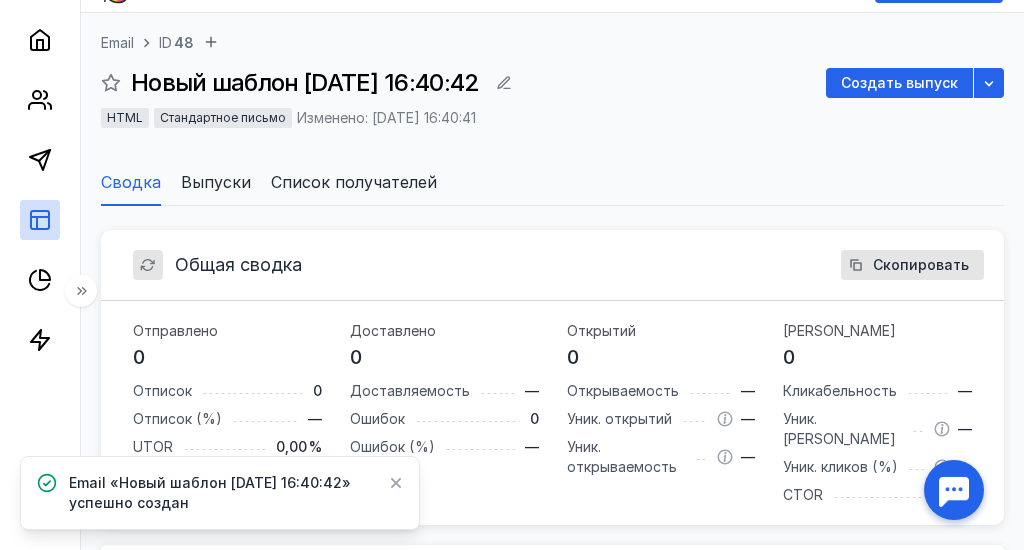 scroll, scrollTop: 0, scrollLeft: 0, axis: both 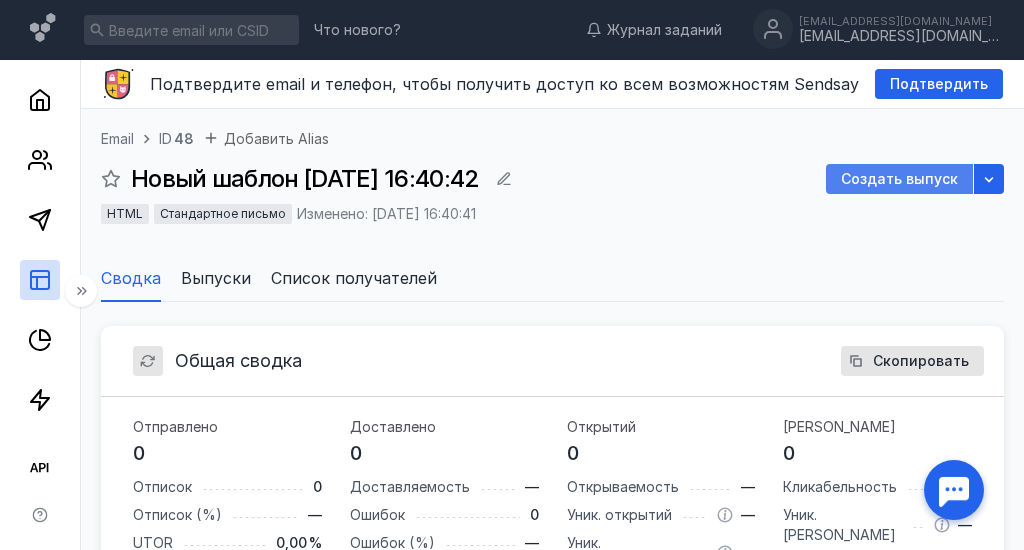 click on "Создать выпуск" at bounding box center (899, 179) 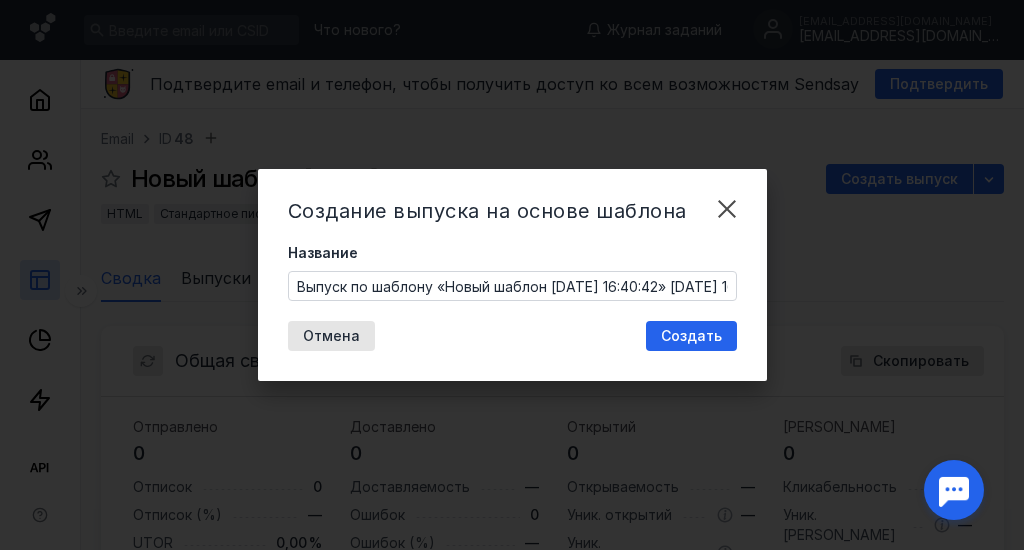 click on "Создать" at bounding box center [691, 336] 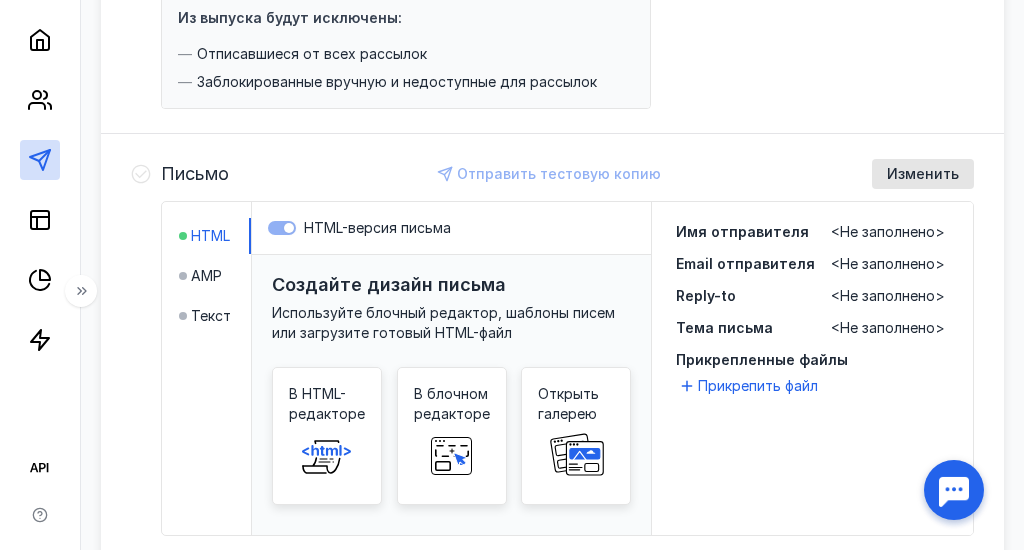 scroll, scrollTop: 400, scrollLeft: 0, axis: vertical 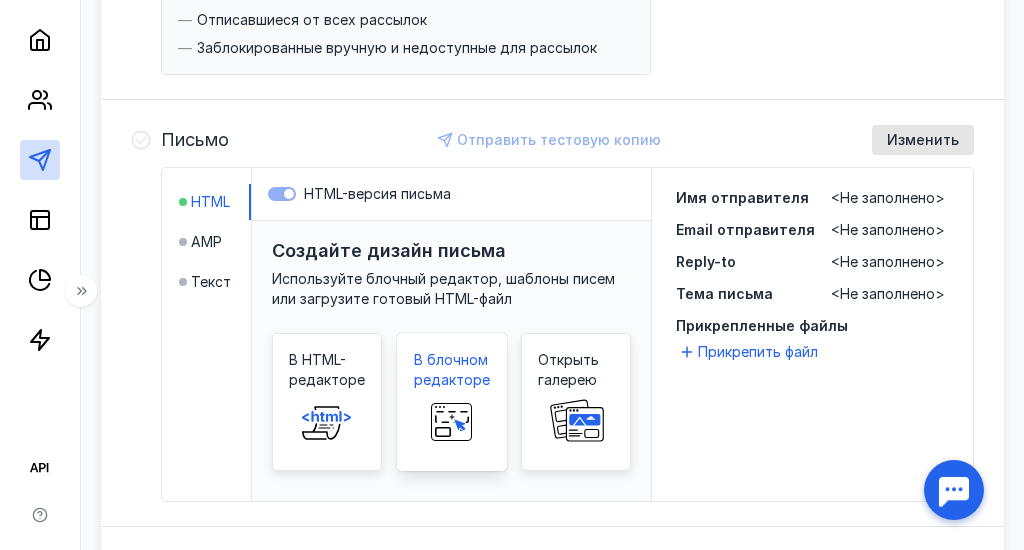click 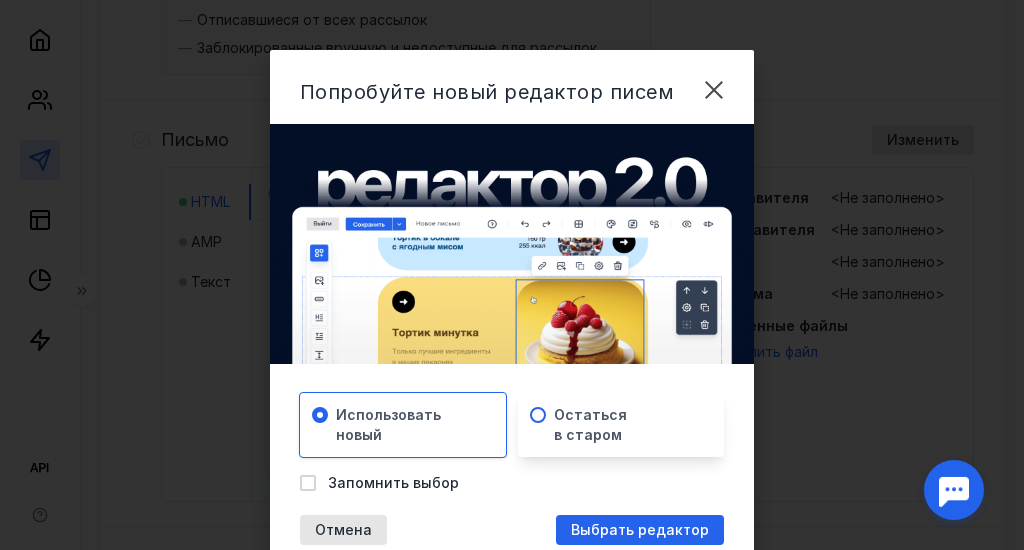 click at bounding box center (538, 415) 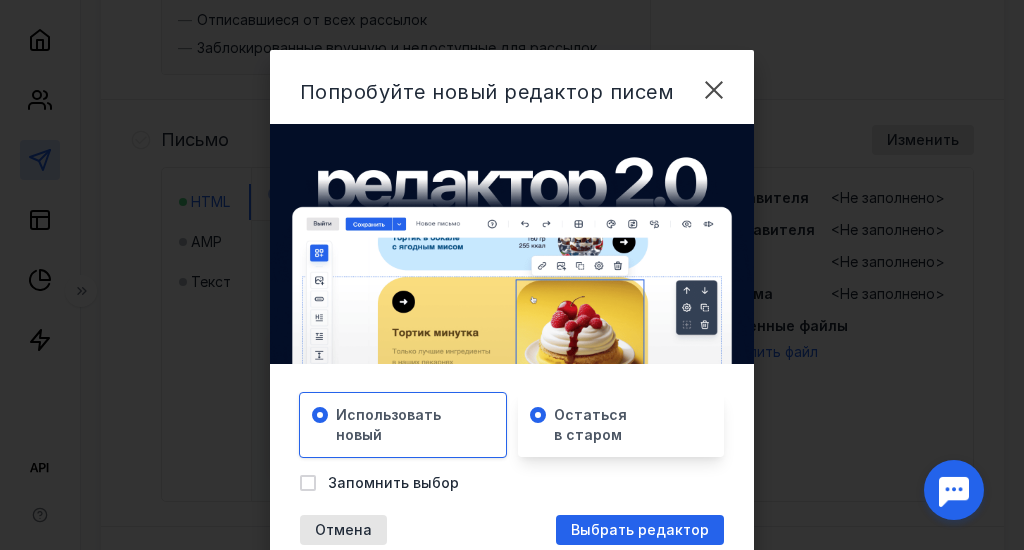 click at bounding box center (0, 0) 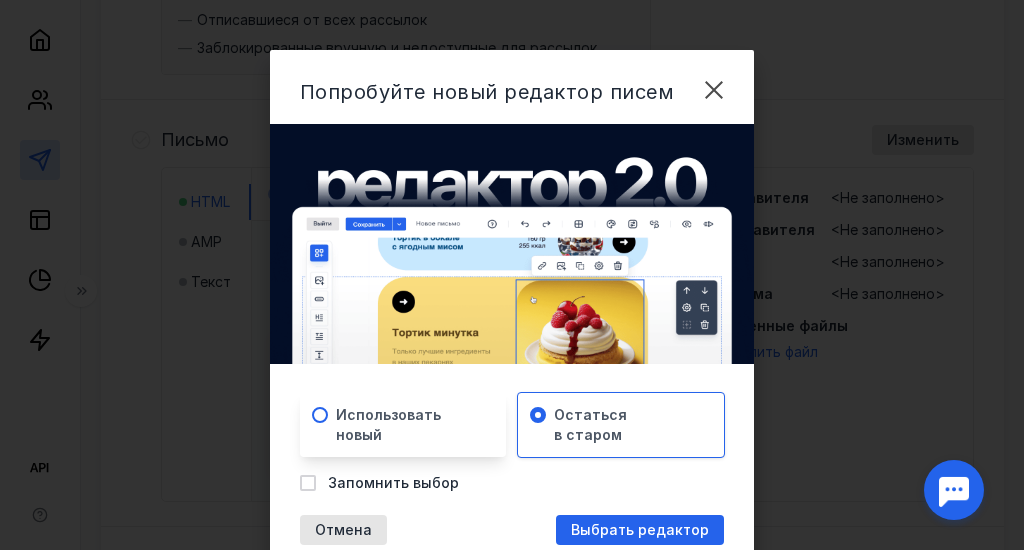 click on "Использовать новый" at bounding box center (411, 425) 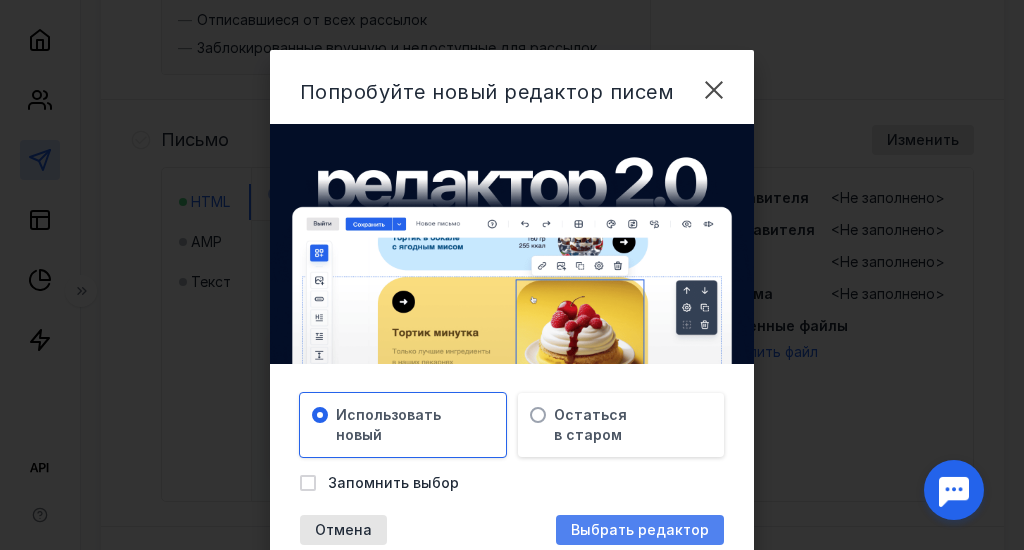 click on "Выбрать редактор" at bounding box center [640, 530] 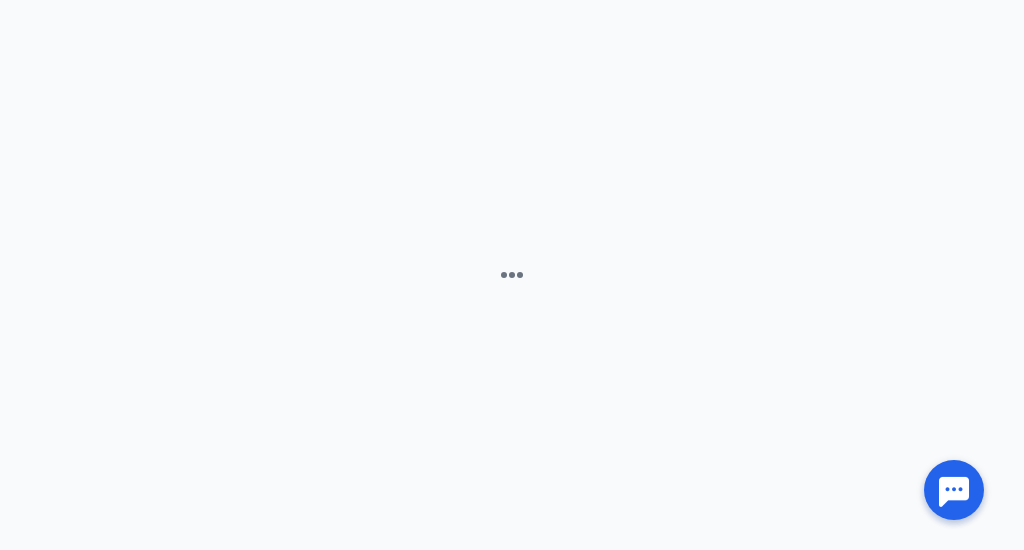 scroll, scrollTop: 0, scrollLeft: 0, axis: both 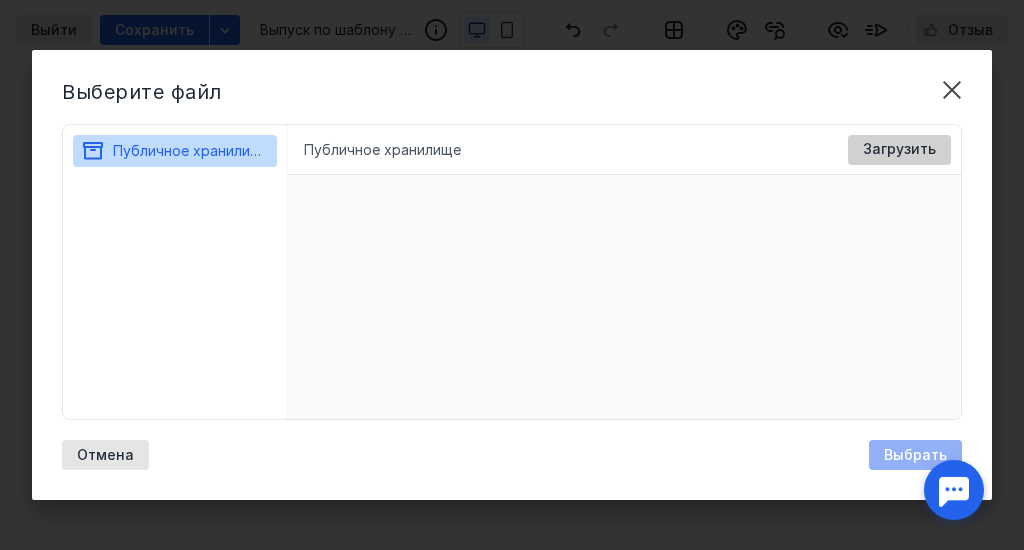 click on "Загрузить" at bounding box center [899, 149] 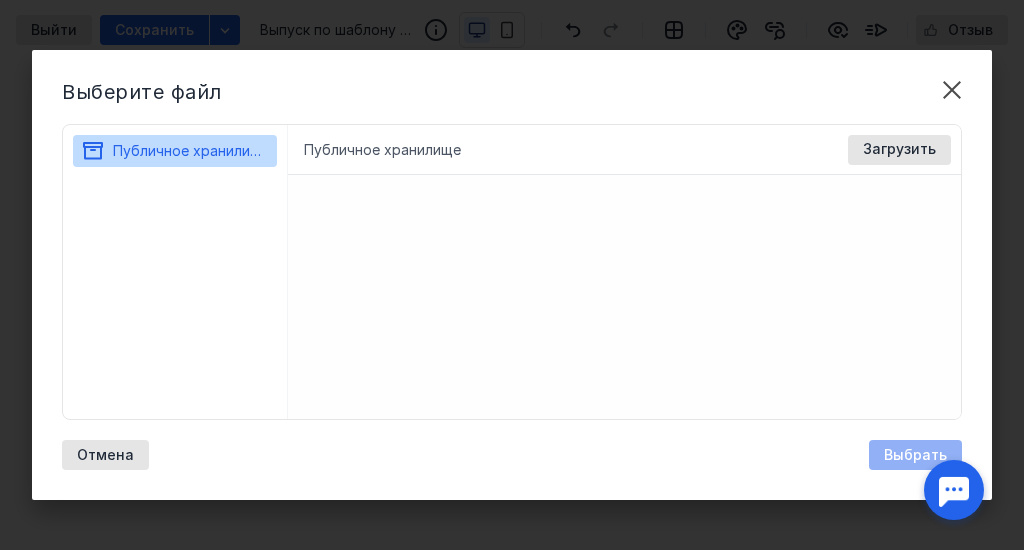 drag, startPoint x: 885, startPoint y: 406, endPoint x: 877, endPoint y: 447, distance: 41.773197 